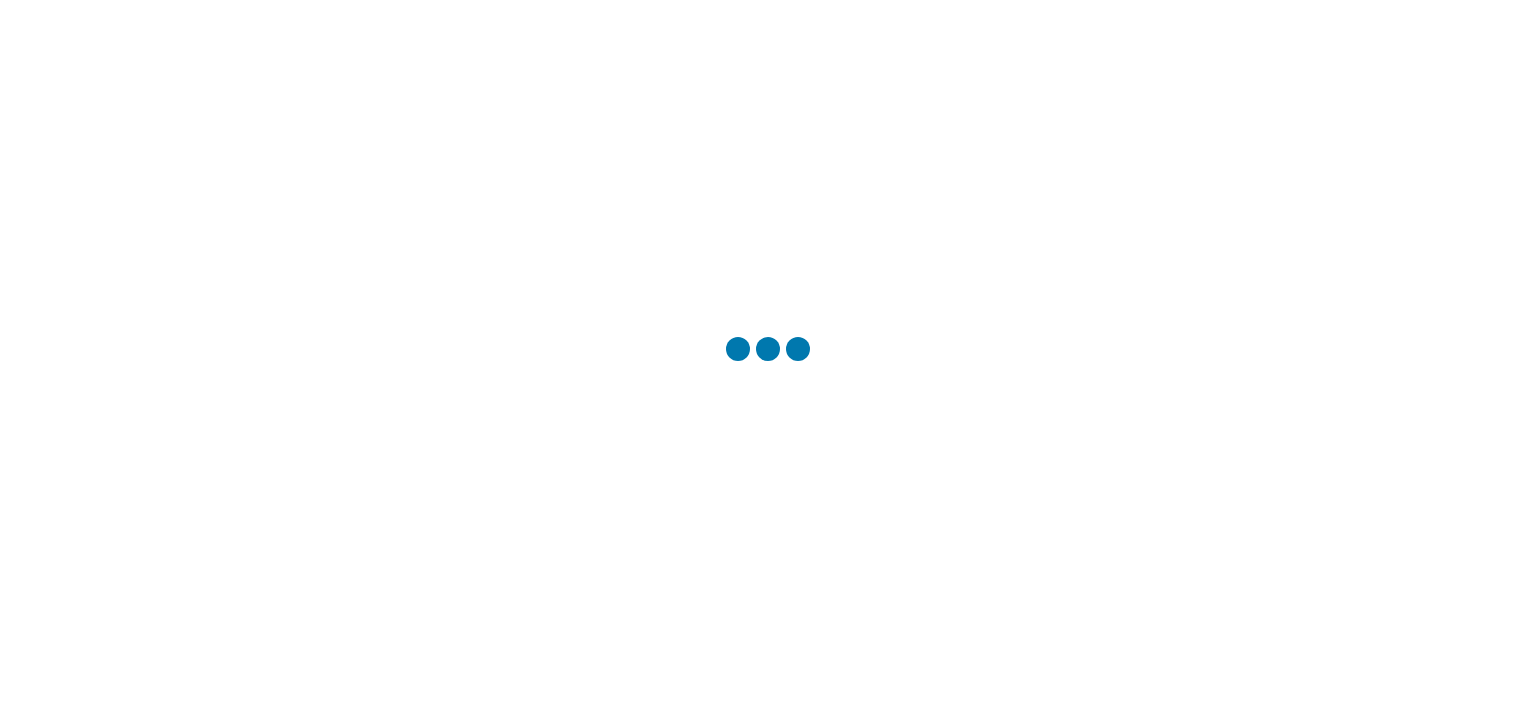 scroll, scrollTop: 0, scrollLeft: 0, axis: both 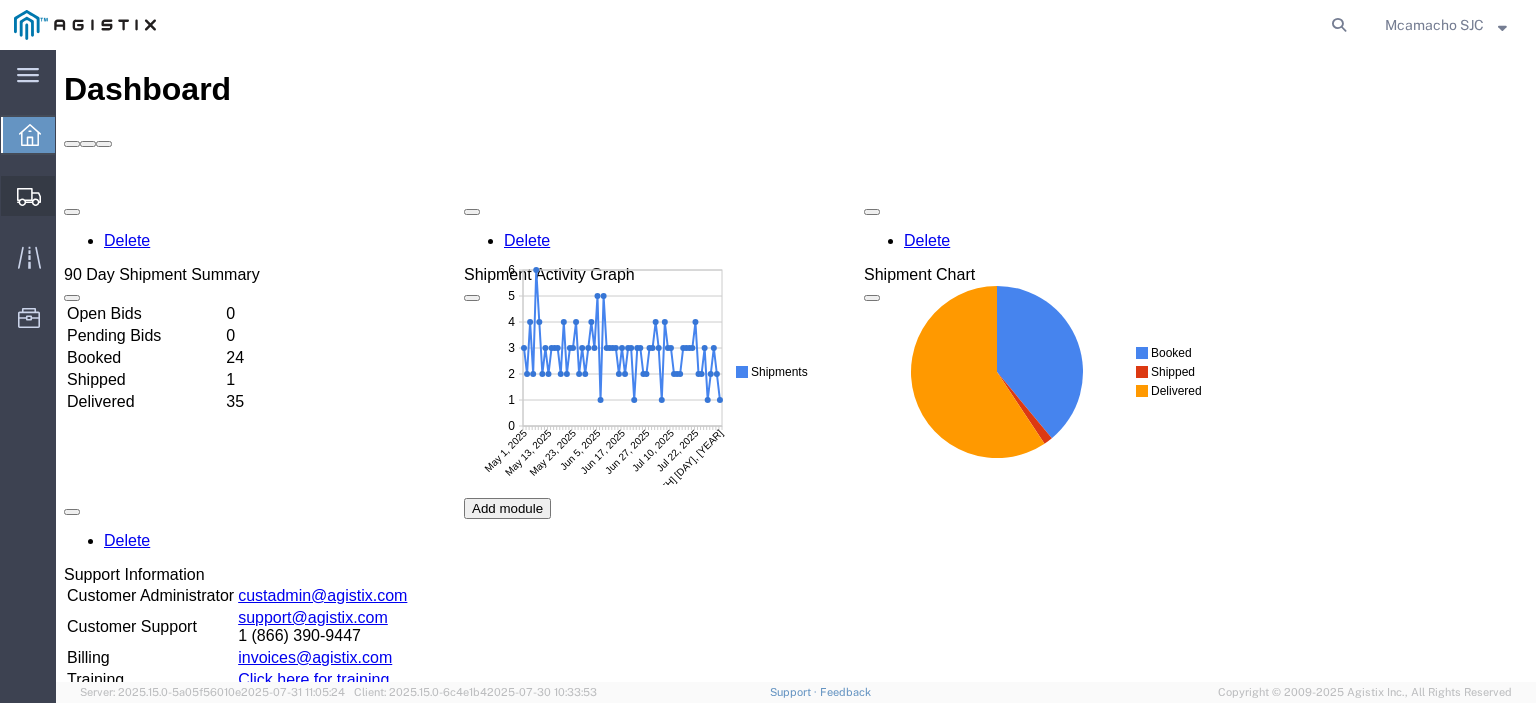 click on "Shipments" 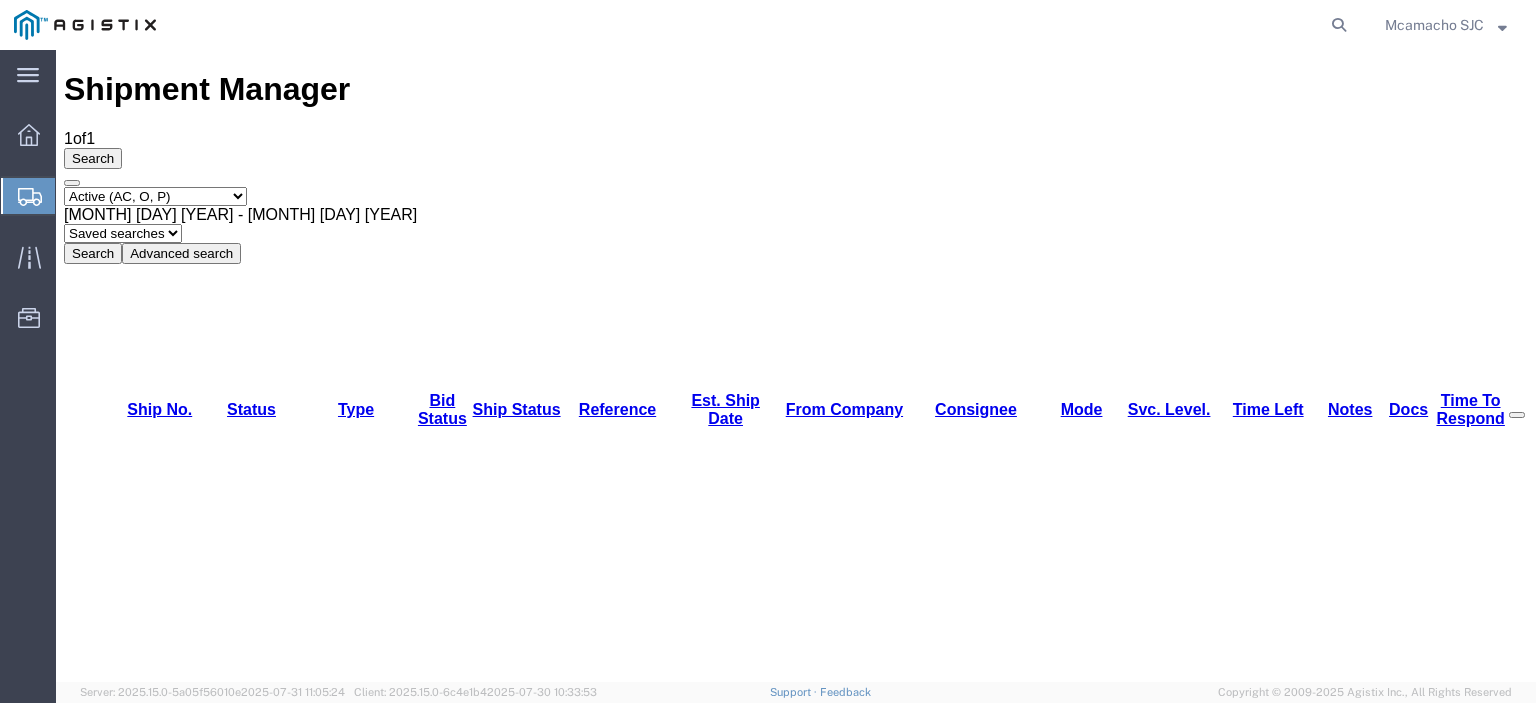 click on "56367759" at bounding box center [141, 1148] 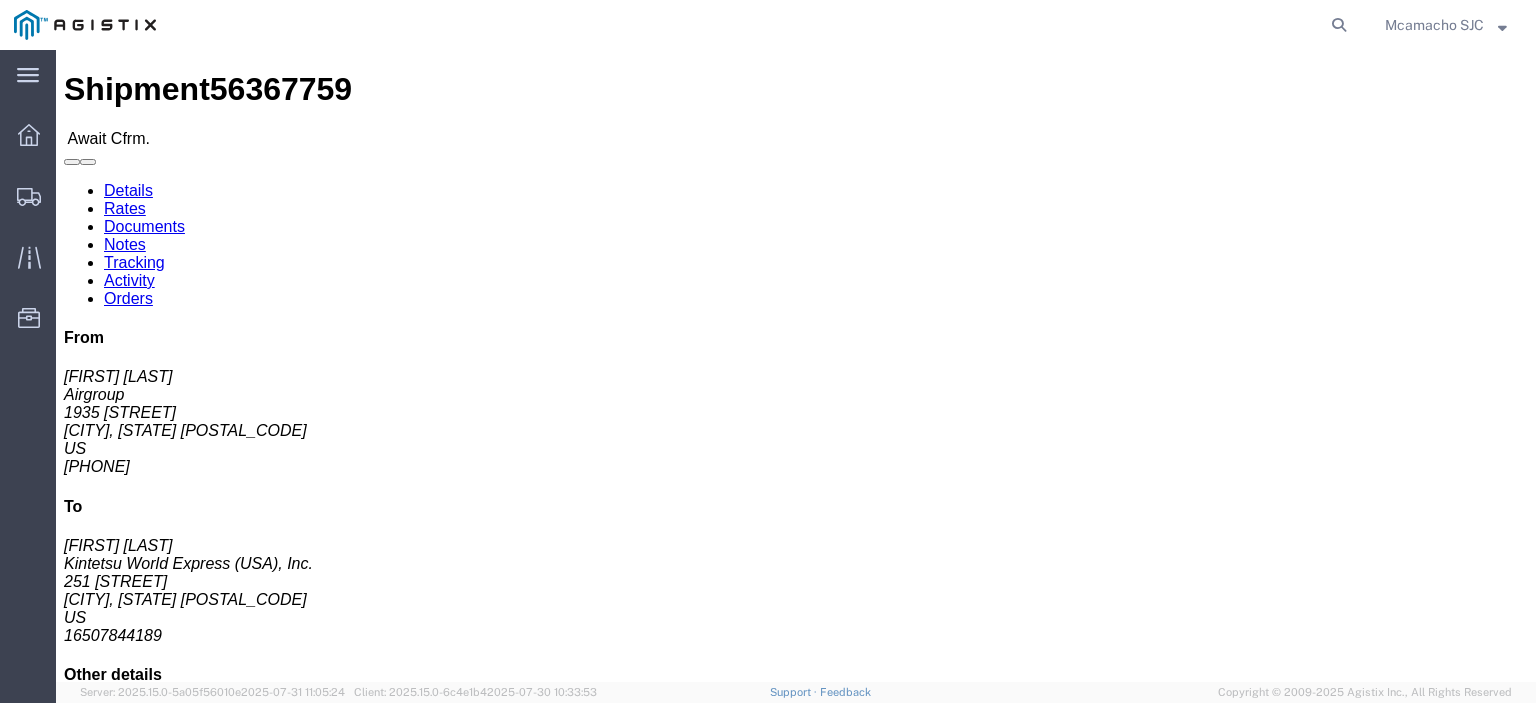 click on "Confirm" 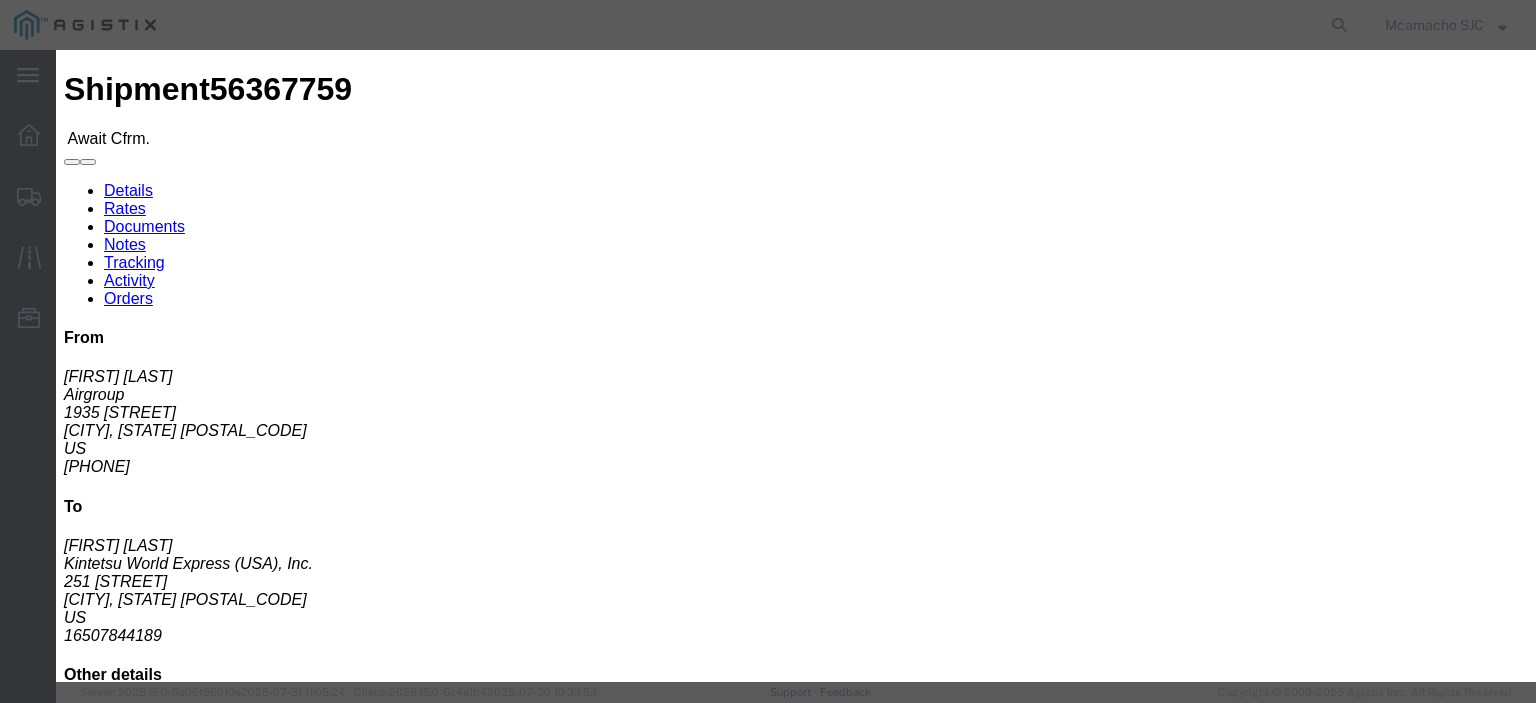 click 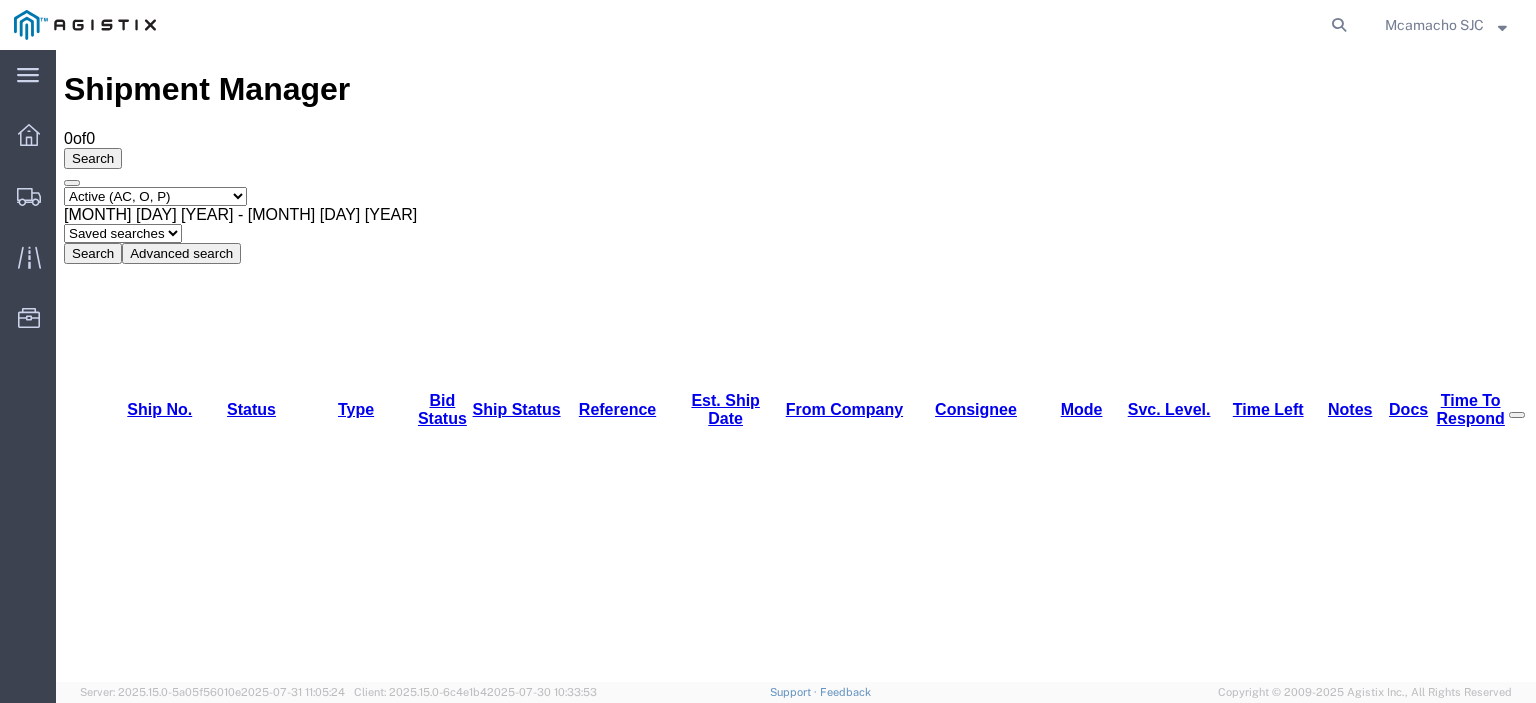 click on "Select status
Active (AC, O, P) All Approved Awaiting Confirmation (AC) Booked Canceled Closed Delivered Denied Expired Ignored Lost On Hold Open (O) Partial Delivery Pending (P) Shipped Withdrawn" at bounding box center [155, 196] 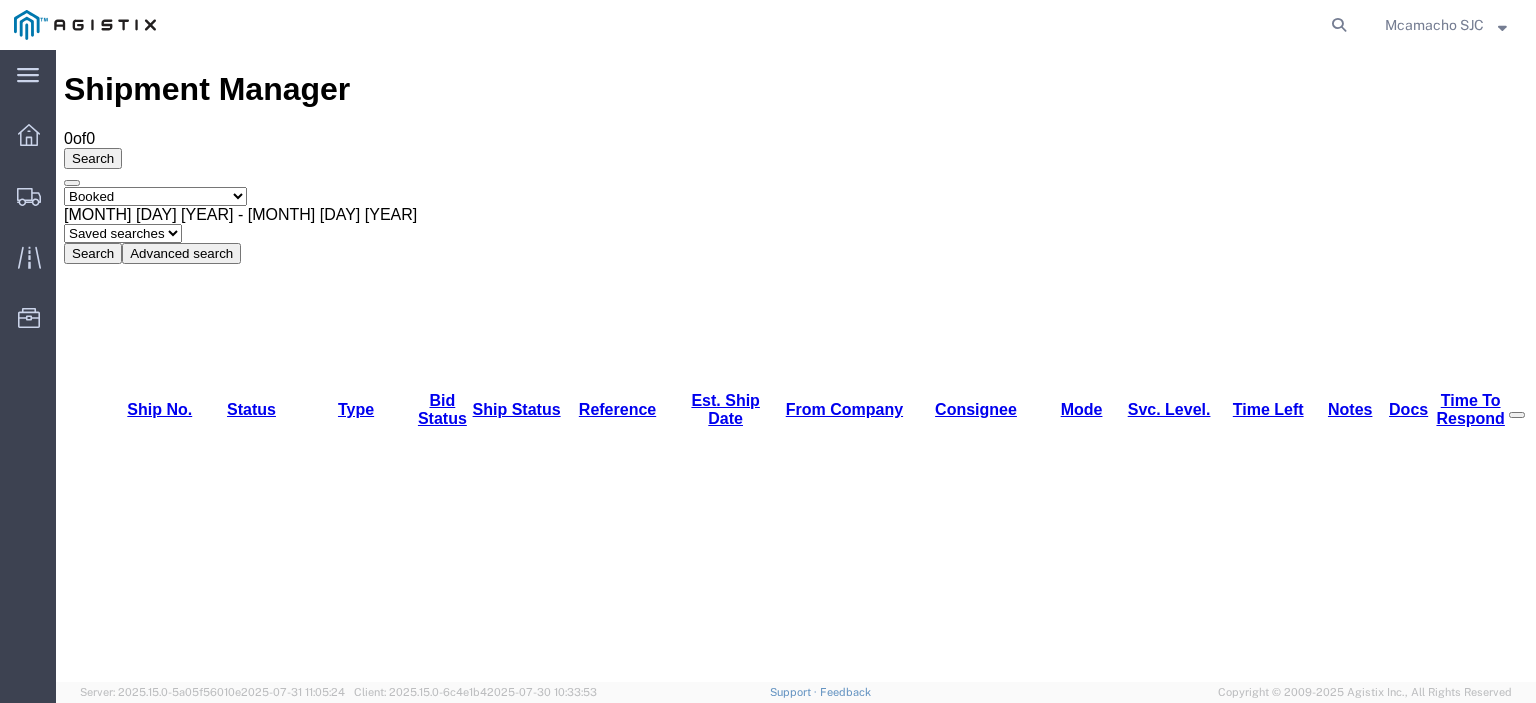 click on "Select status
Active (AC, O, P) All Approved Awaiting Confirmation (AC) Booked Canceled Closed Delivered Denied Expired Ignored Lost On Hold Open (O) Partial Delivery Pending (P) Shipped Withdrawn" at bounding box center (155, 196) 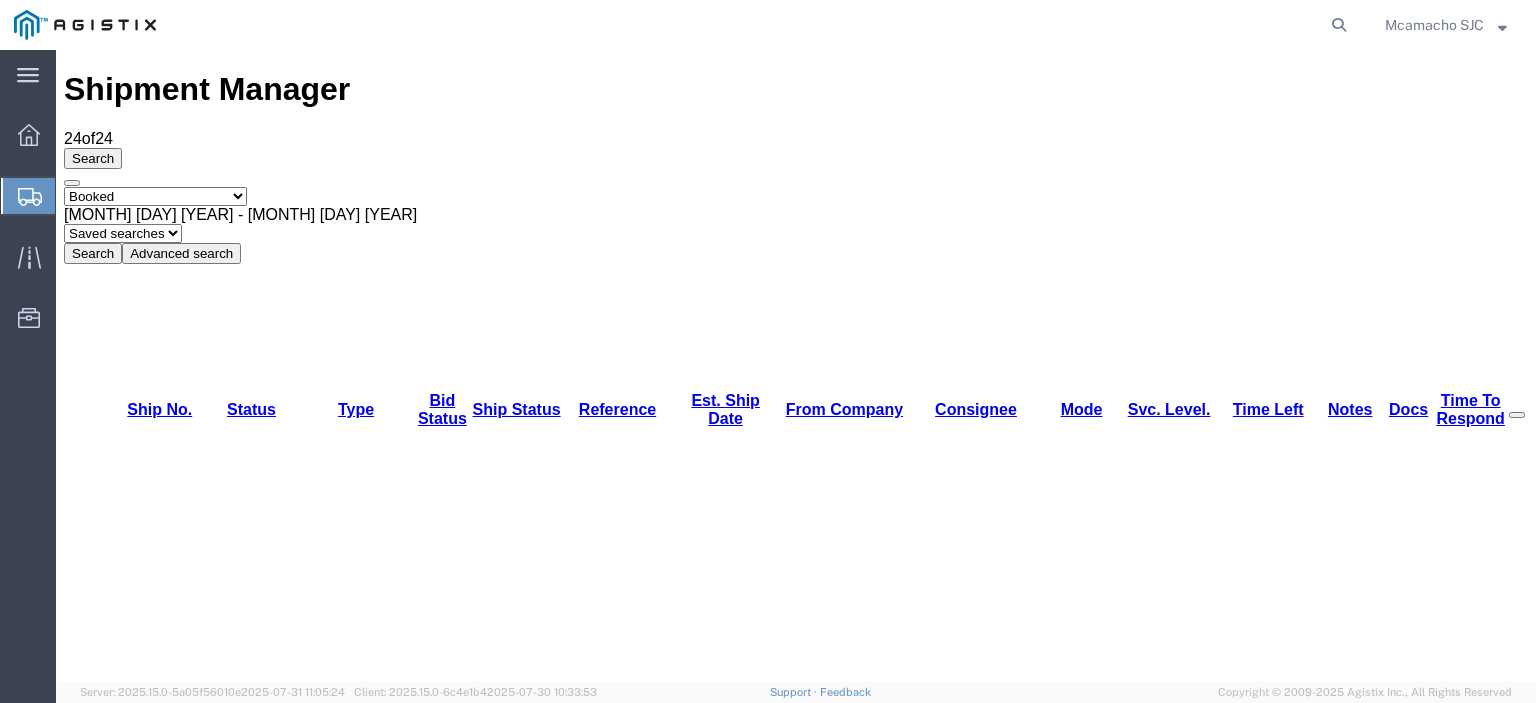 click on "56367759" at bounding box center (141, 1148) 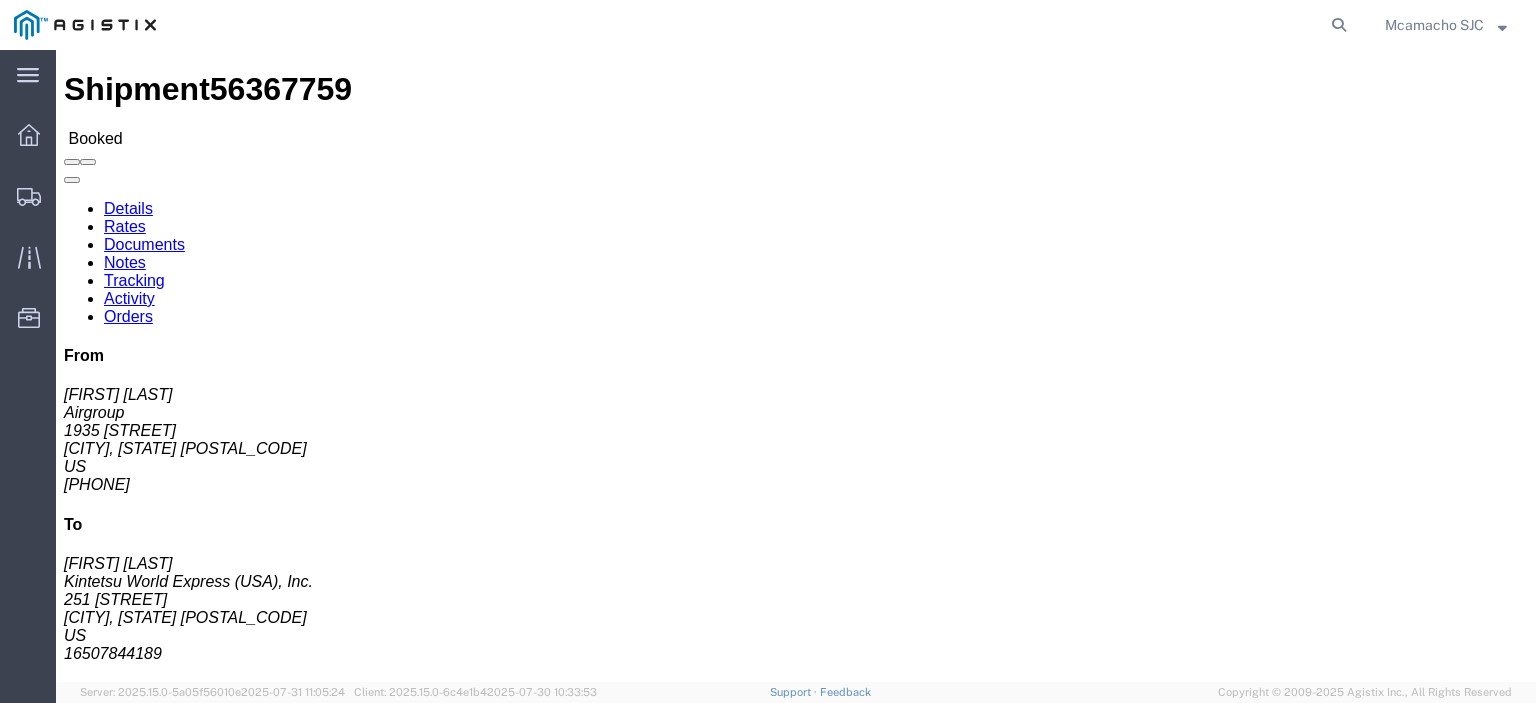 click on "Documents" 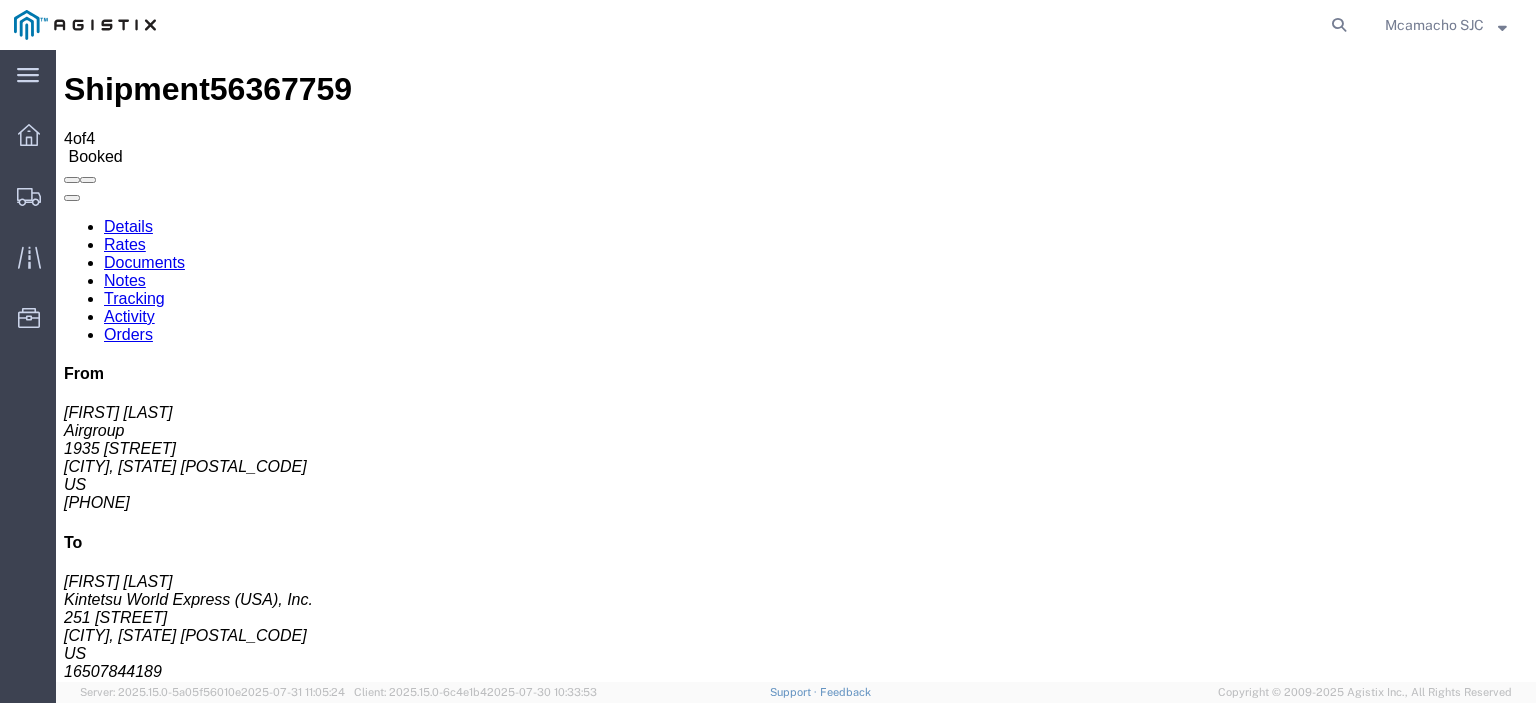 click on "Attach Documents" at bounding box center (126, 1153) 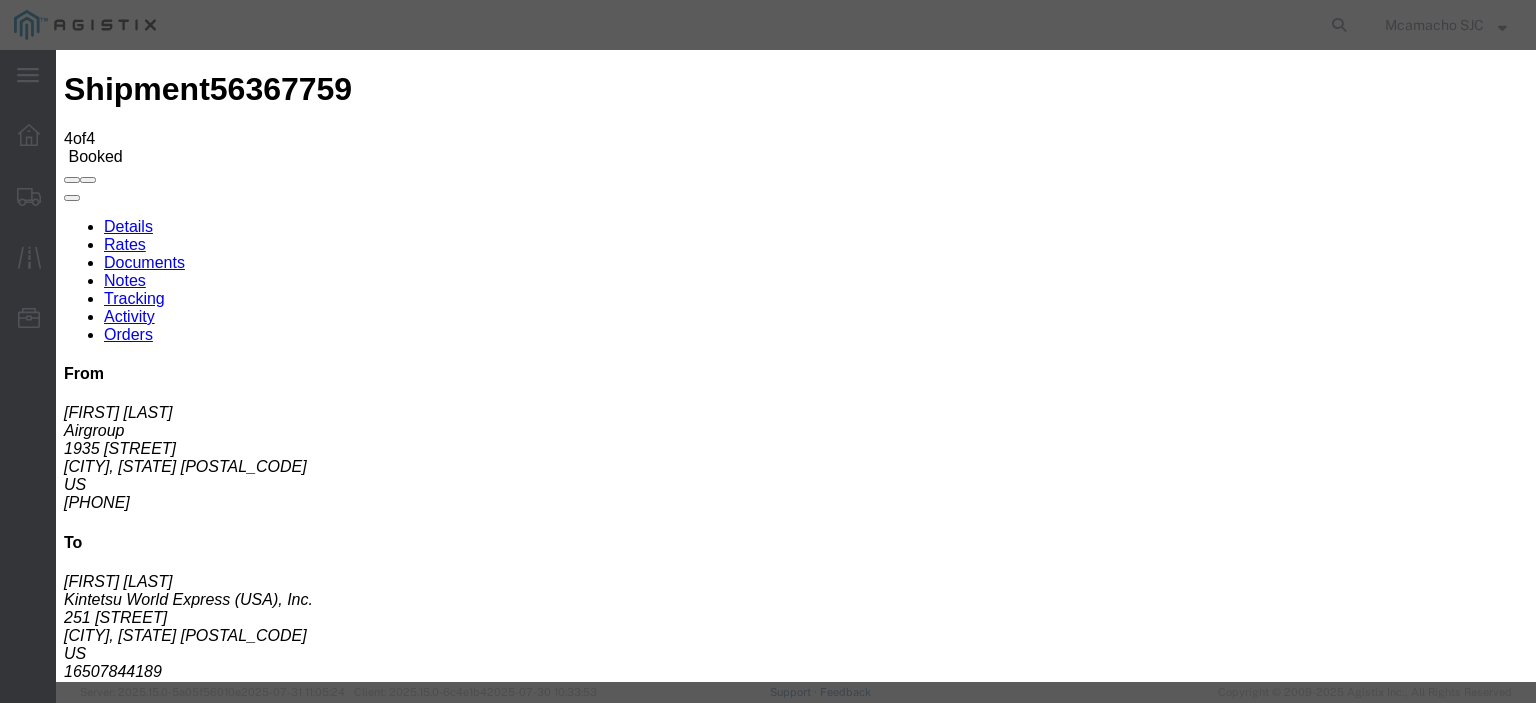 click on "Browse" at bounding box center [94, 1874] 